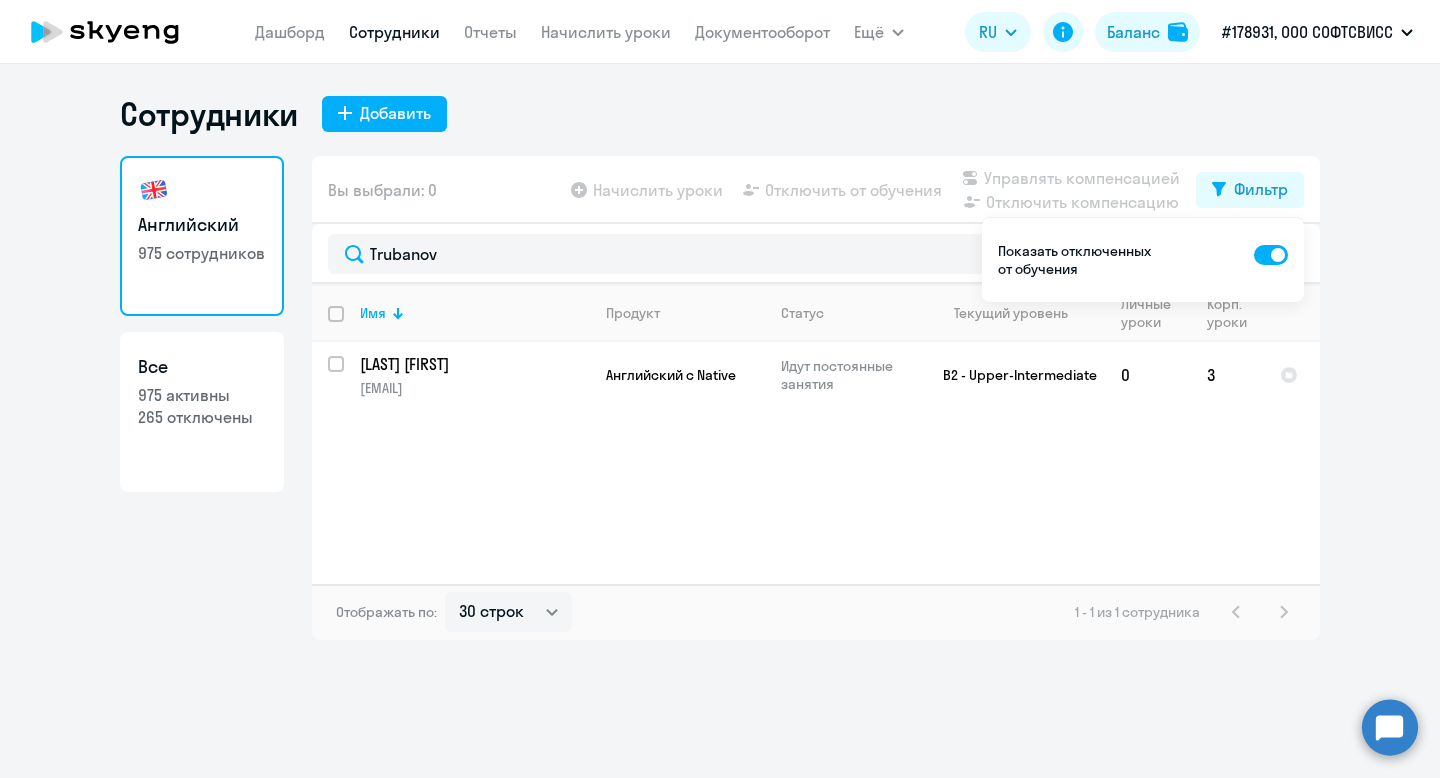 select on "30" 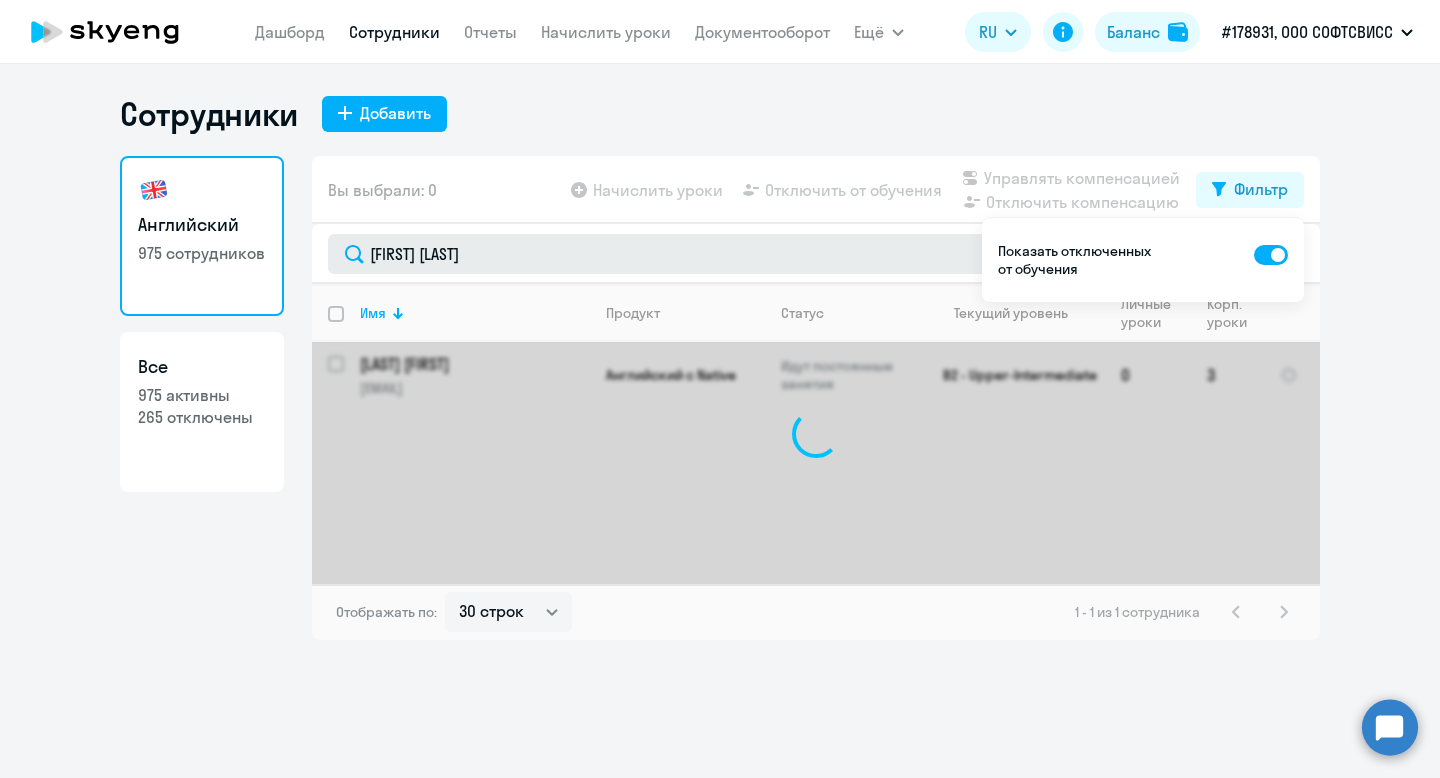 click on "[FIRST] [LAST]" 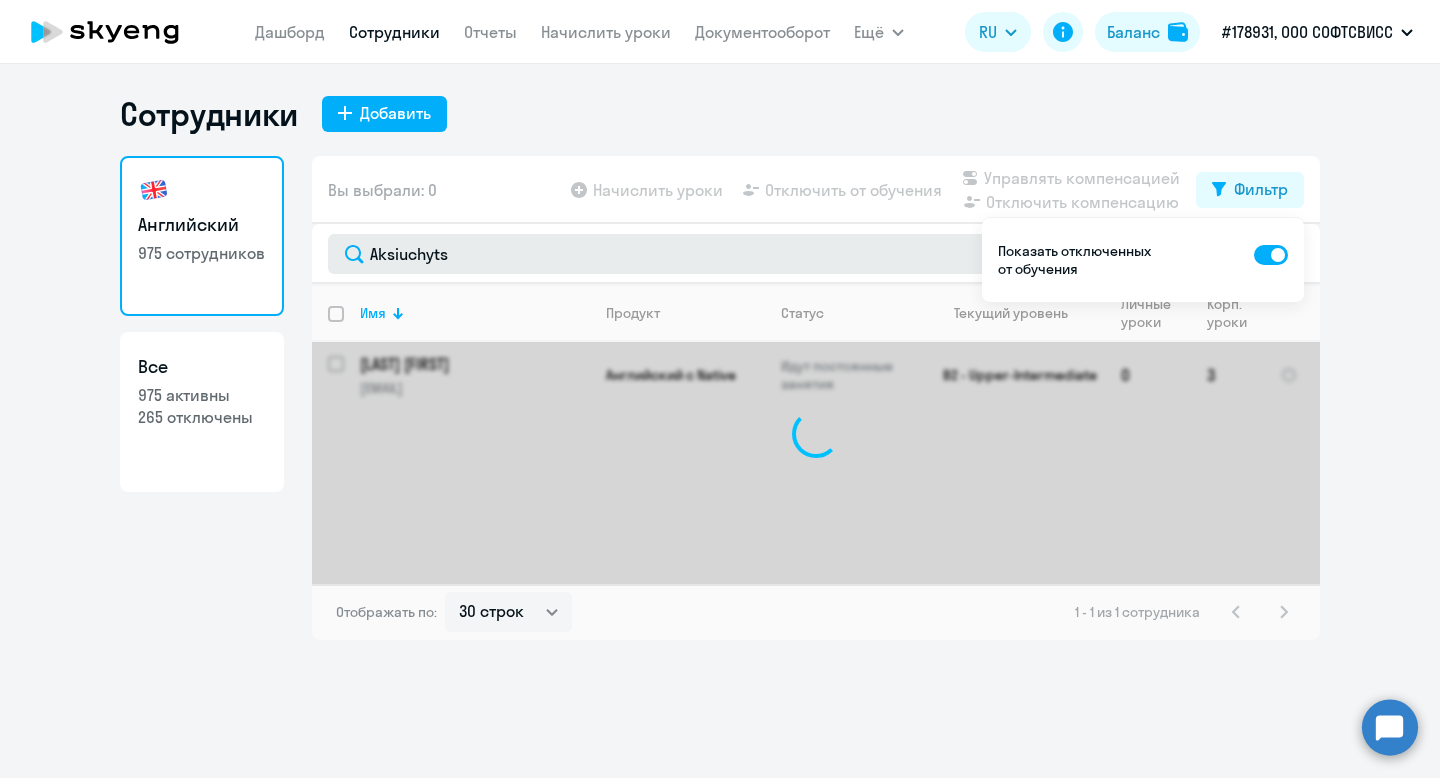 click on "Aksiuchyts" 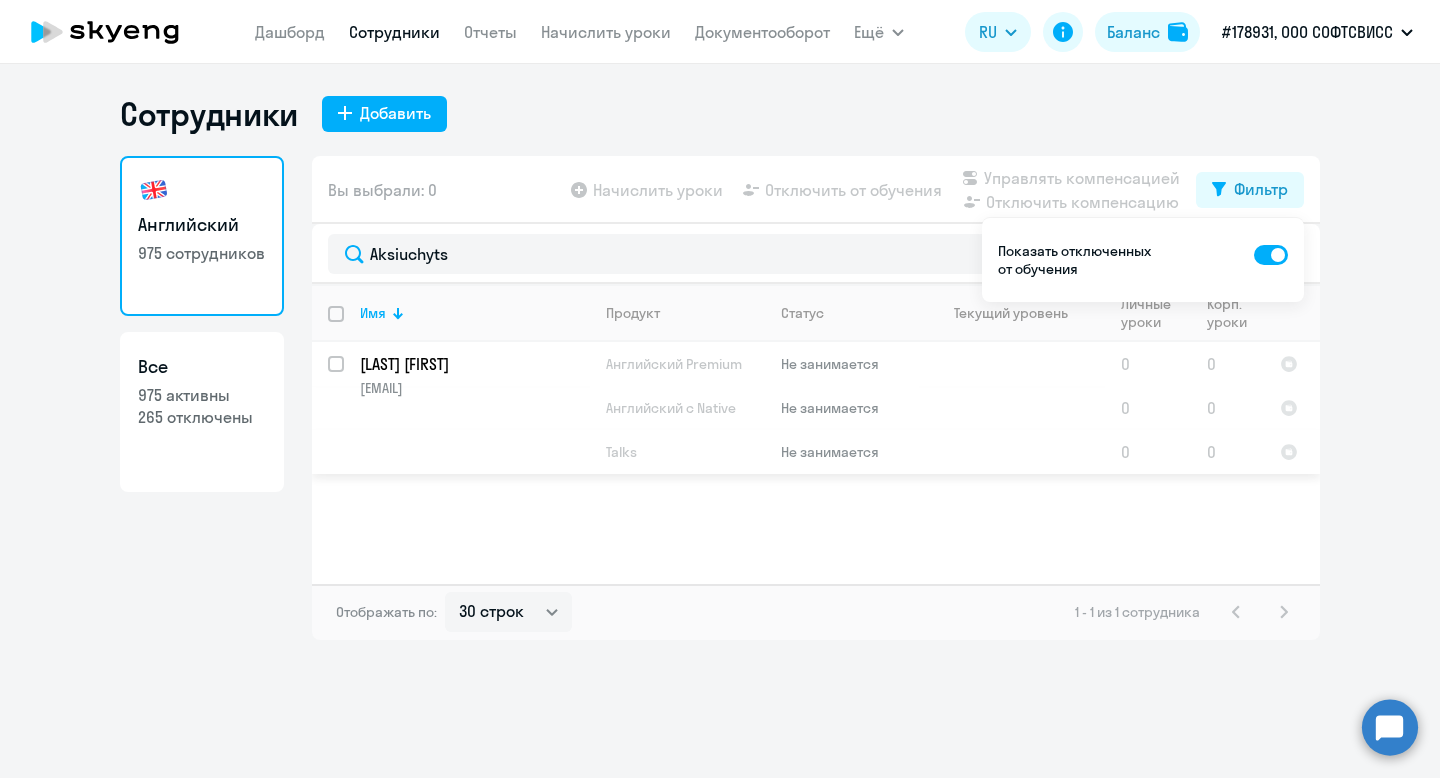 type on "Aksiuchyts" 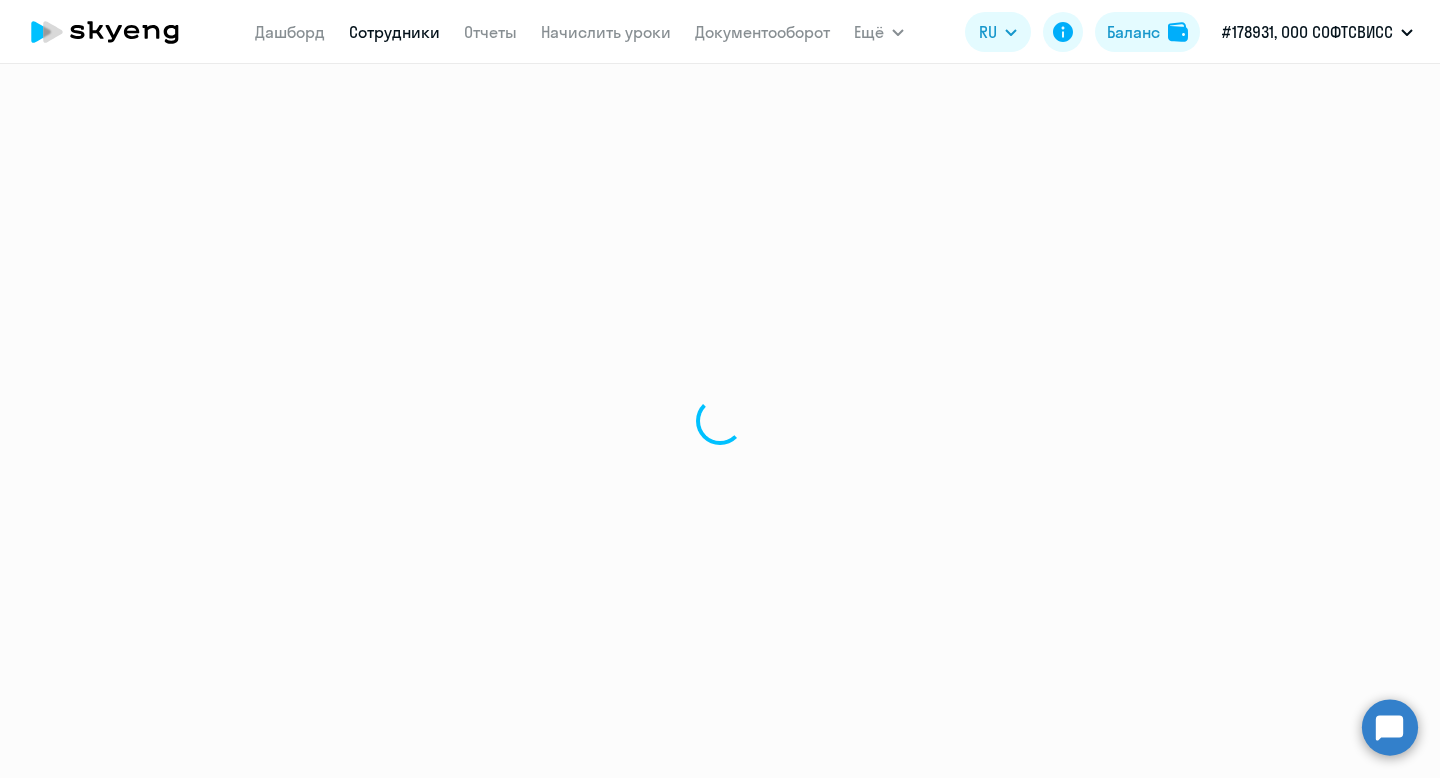 select on "english" 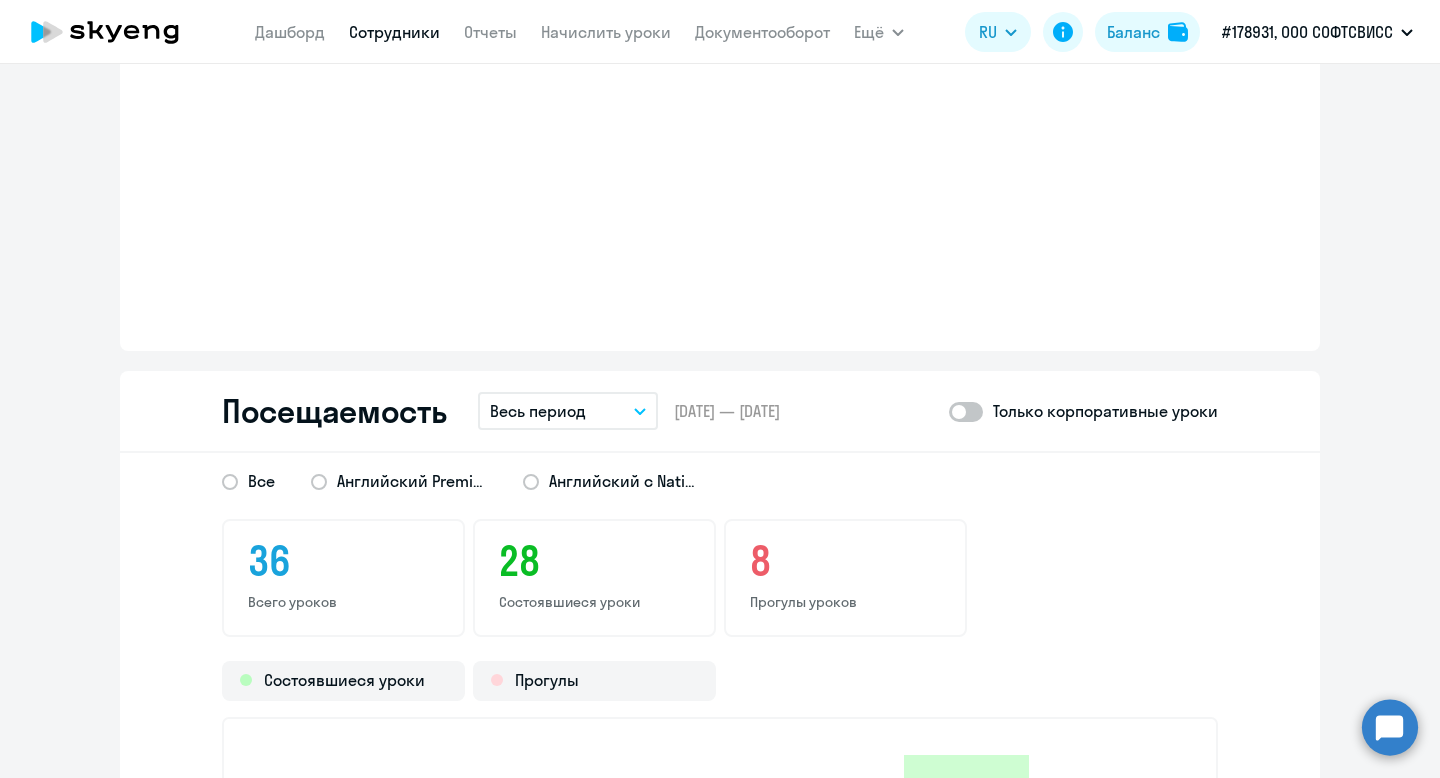 scroll, scrollTop: 2231, scrollLeft: 0, axis: vertical 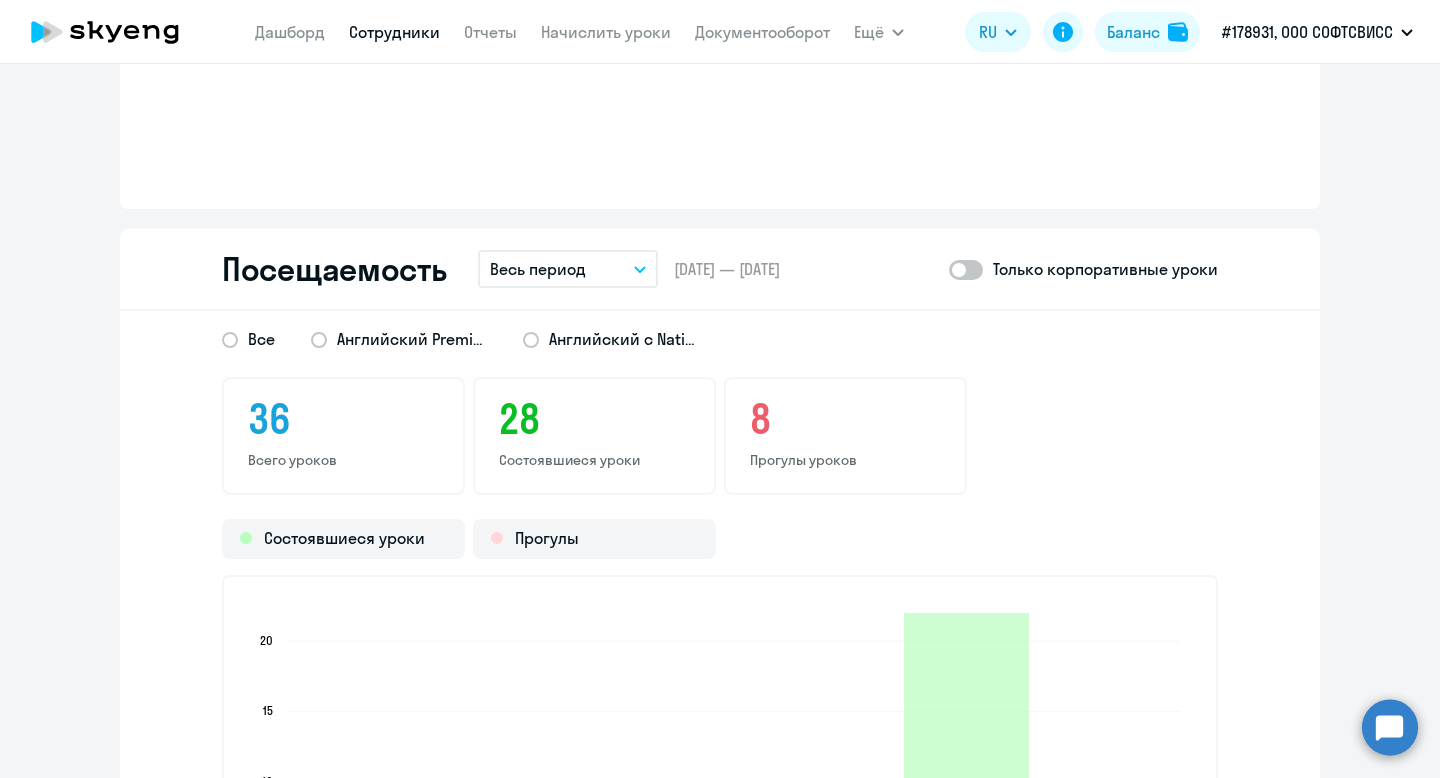 click on "Весь период" at bounding box center [568, 269] 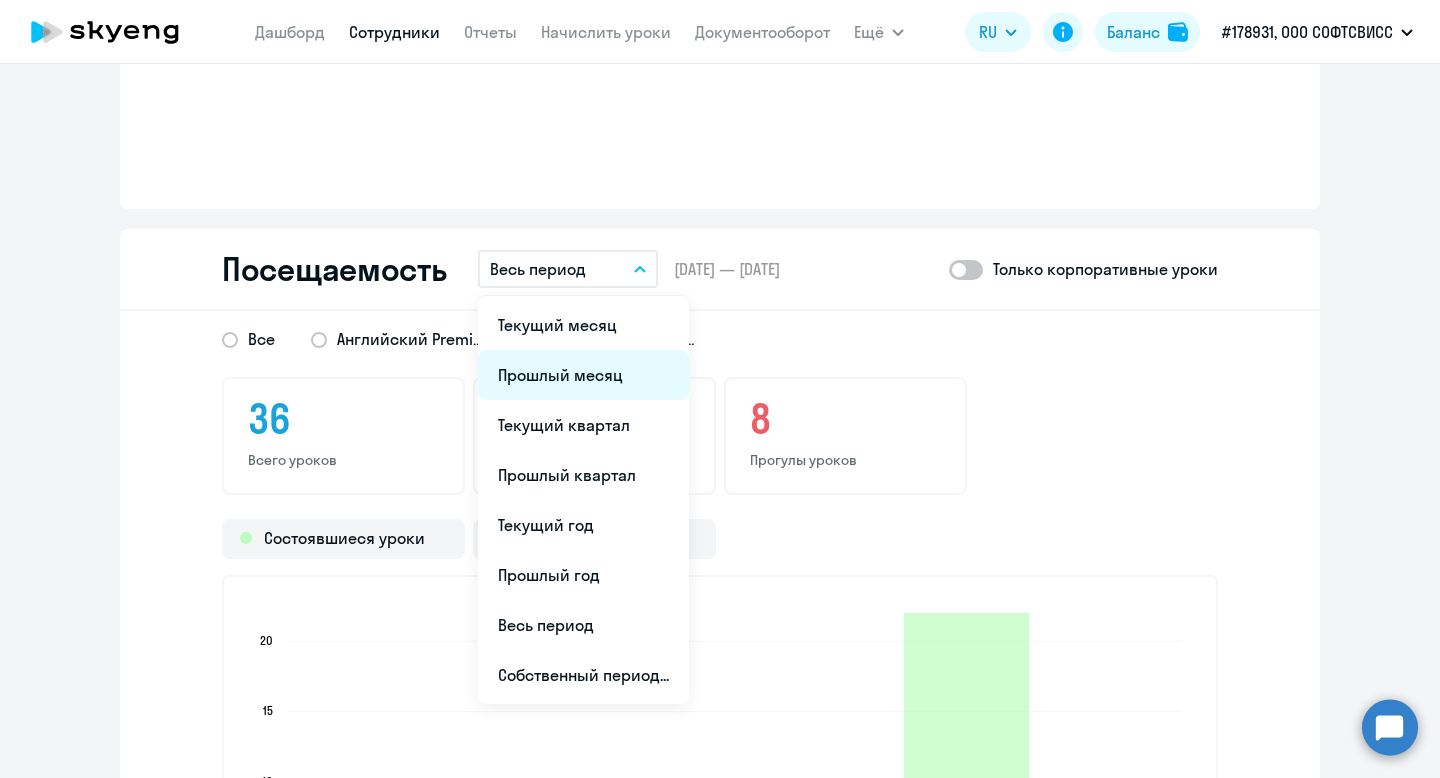 click on "Прошлый месяц" at bounding box center (583, 375) 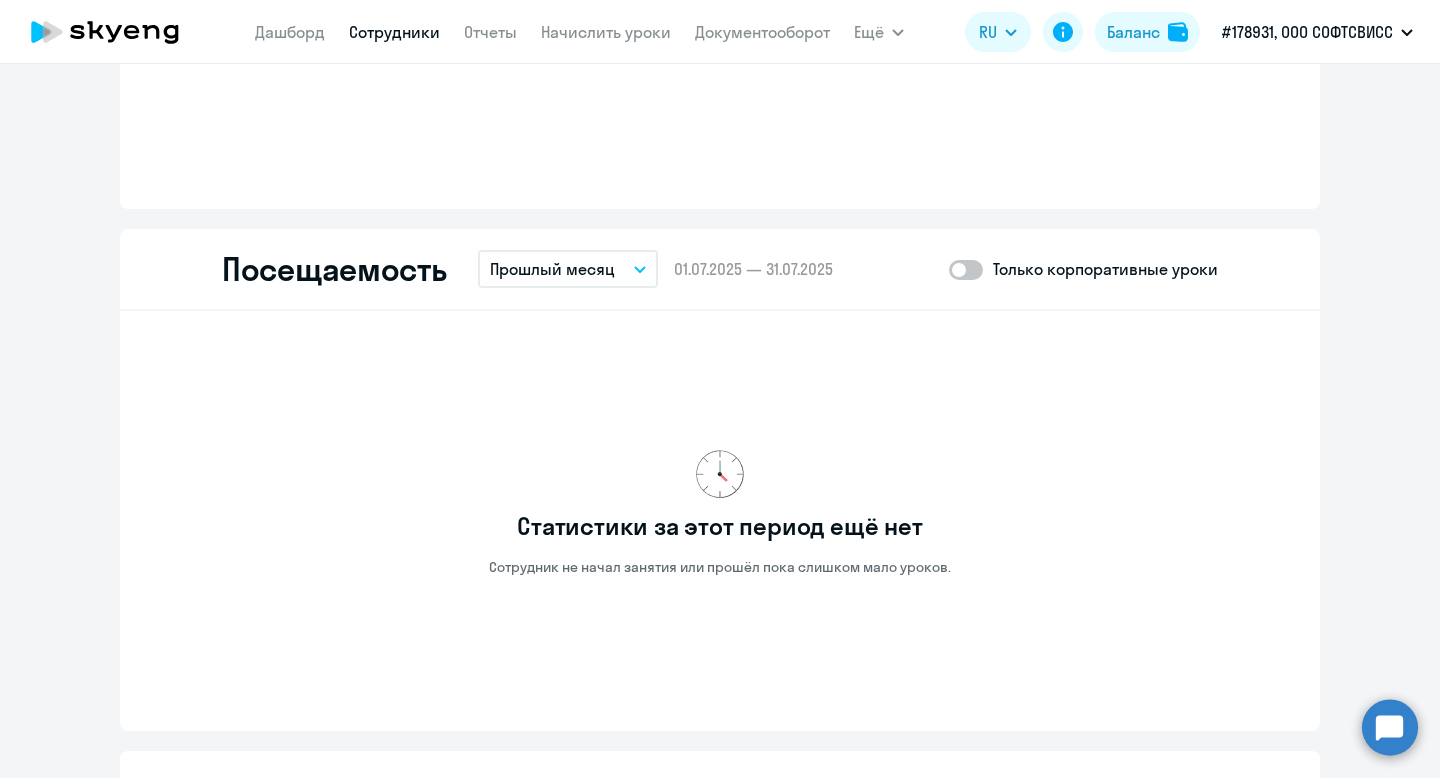 click on "Прошлый месяц" at bounding box center [552, 269] 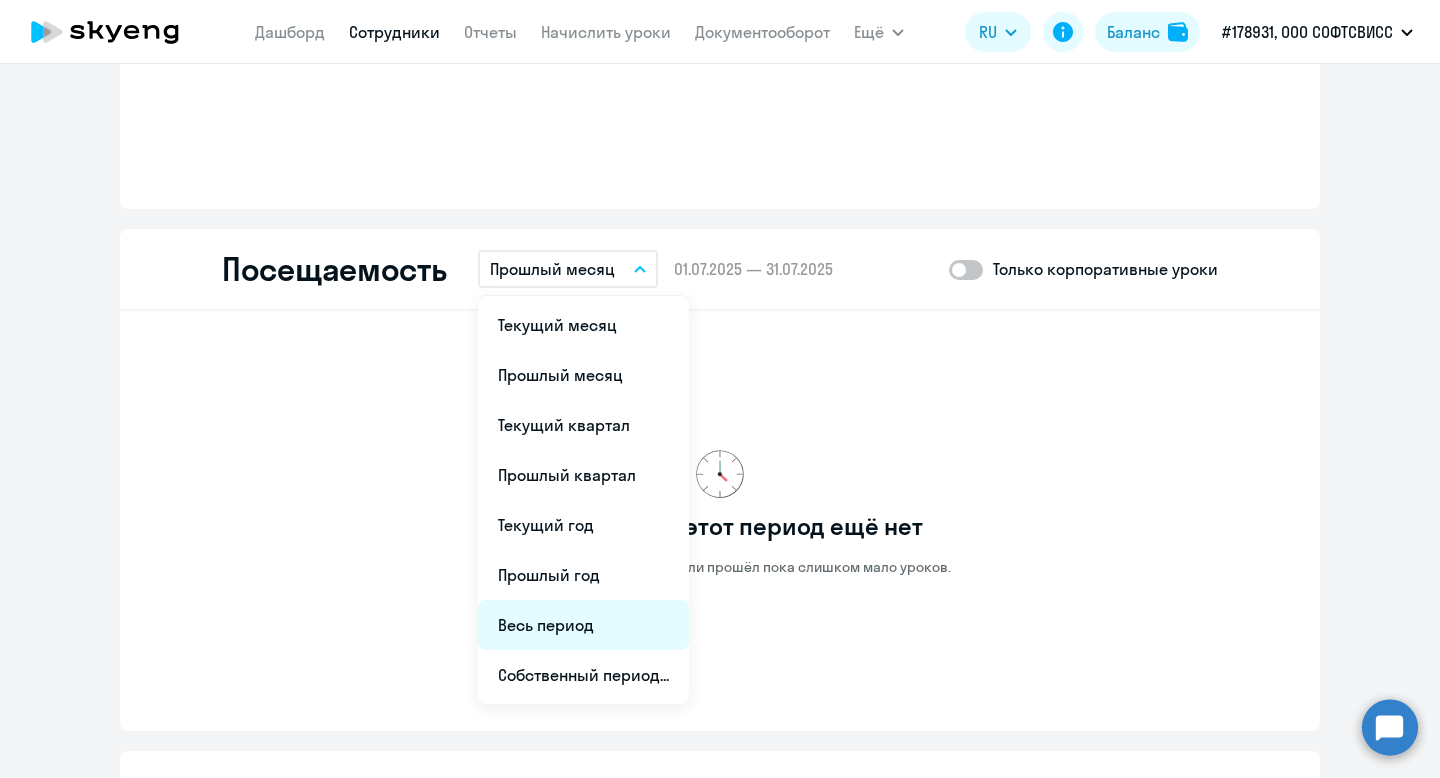 click on "Весь период" at bounding box center [583, 625] 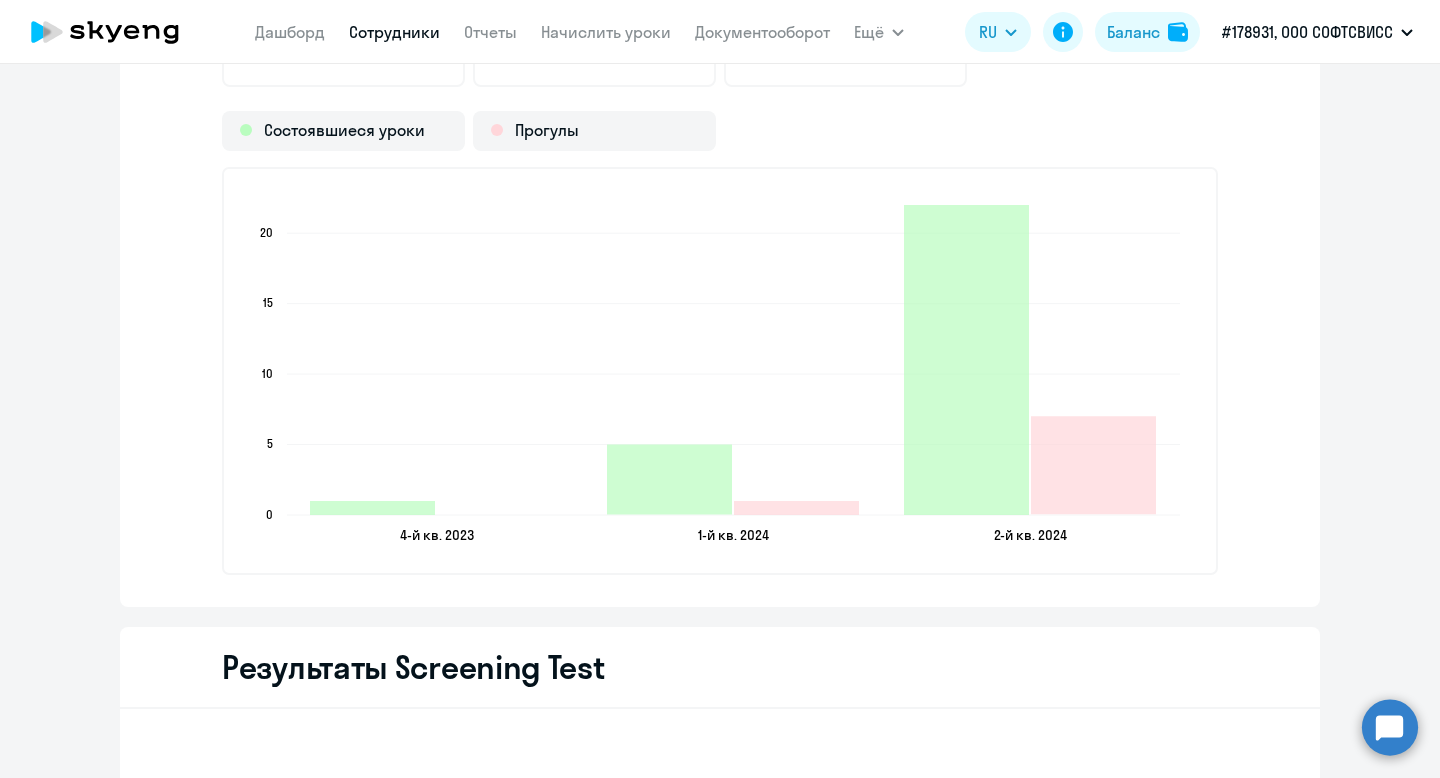 scroll, scrollTop: 2638, scrollLeft: 0, axis: vertical 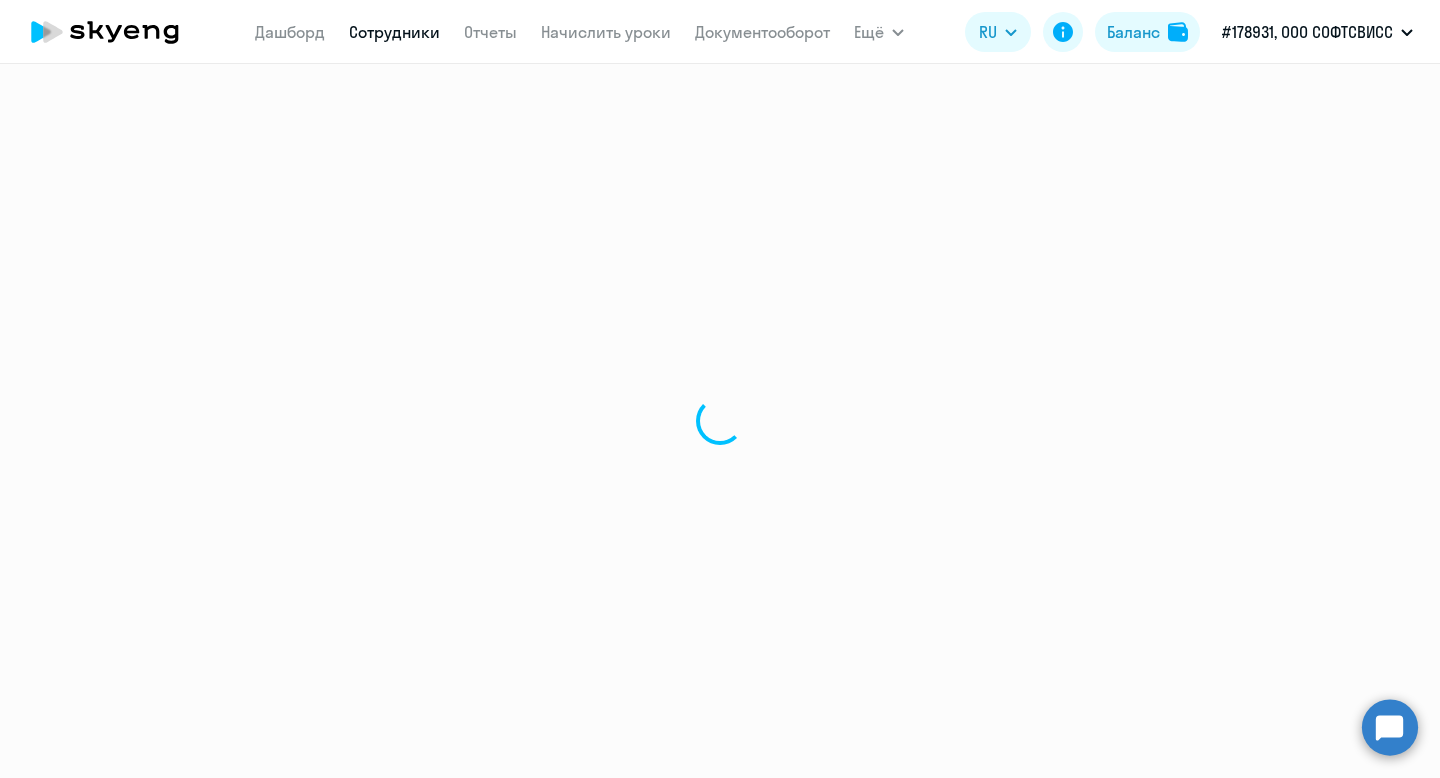 select on "30" 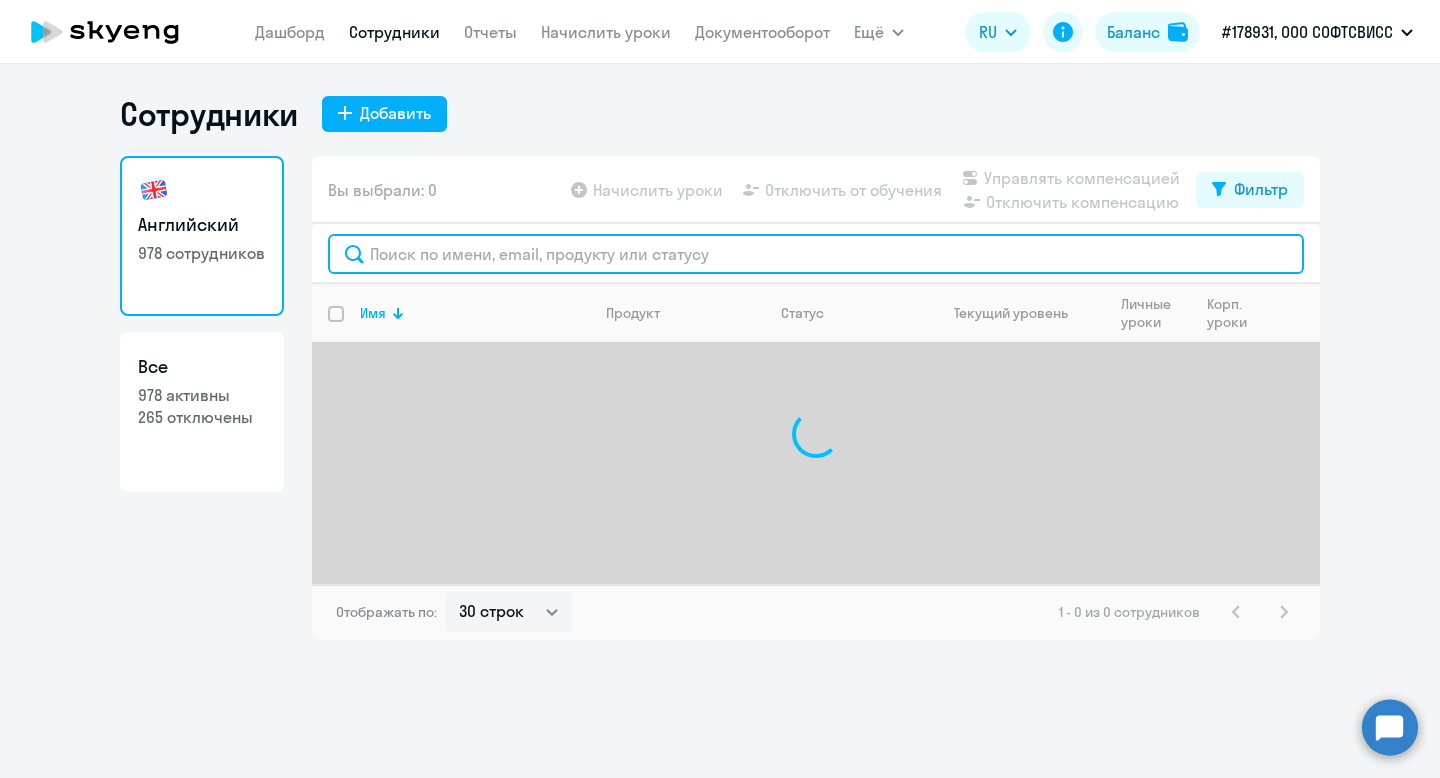 click 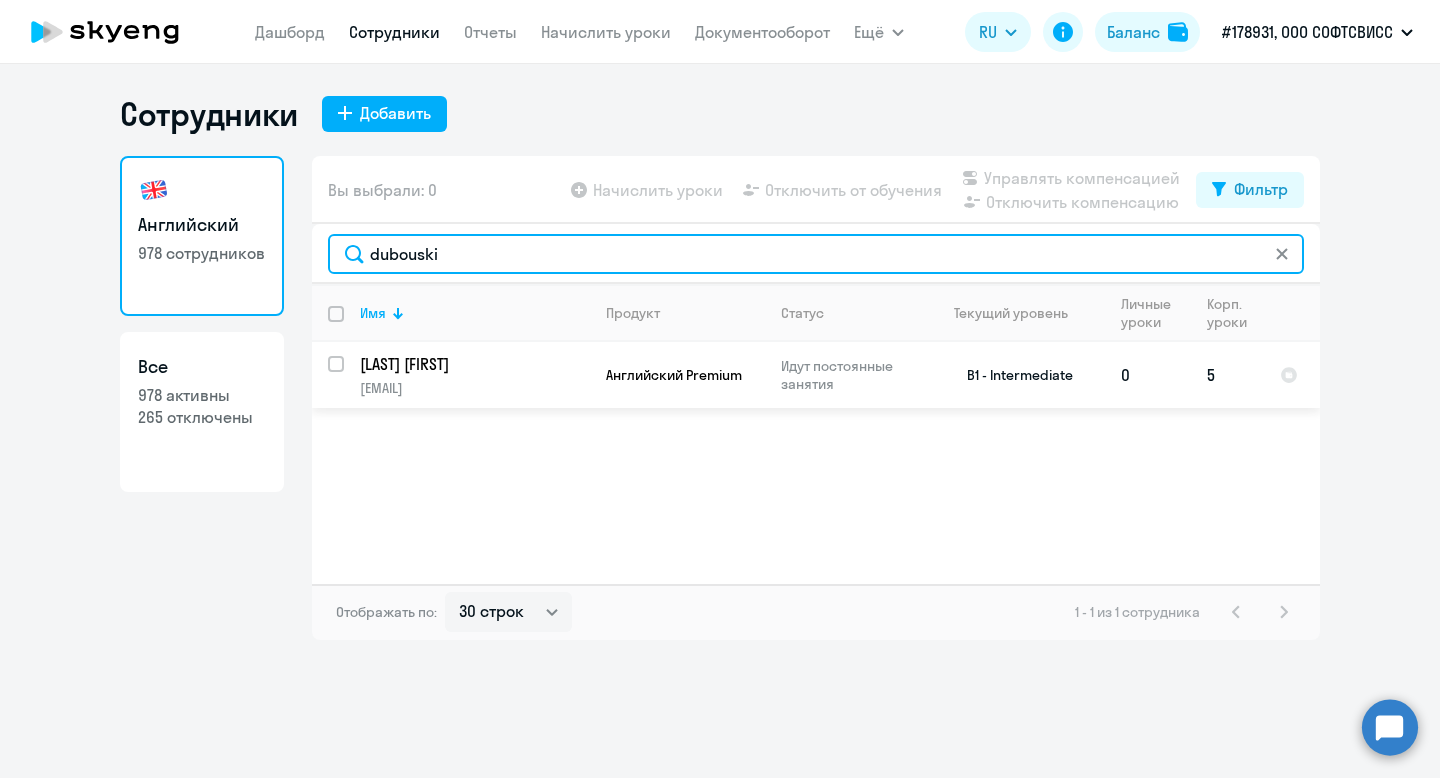 type on "dubouski" 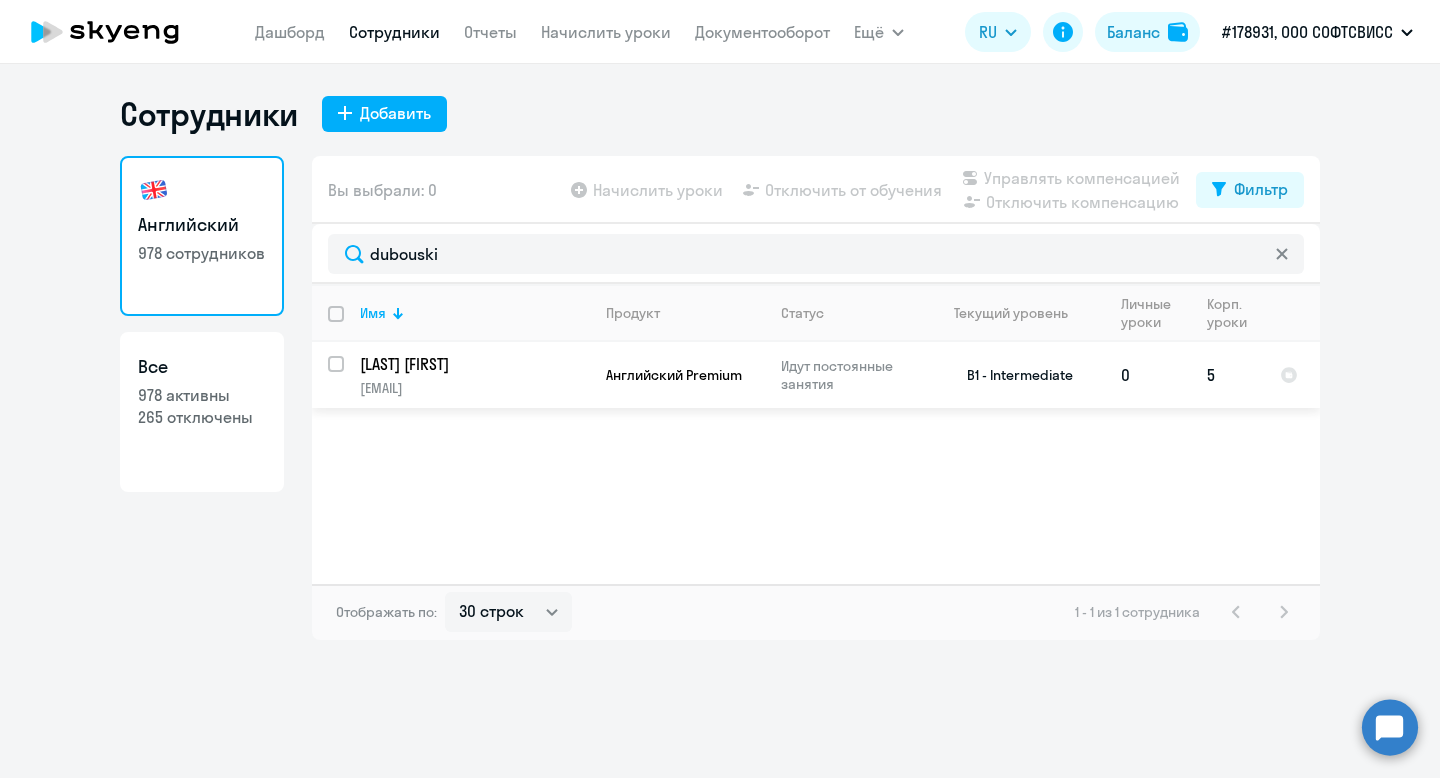 click on "[LAST] [FIRST]" 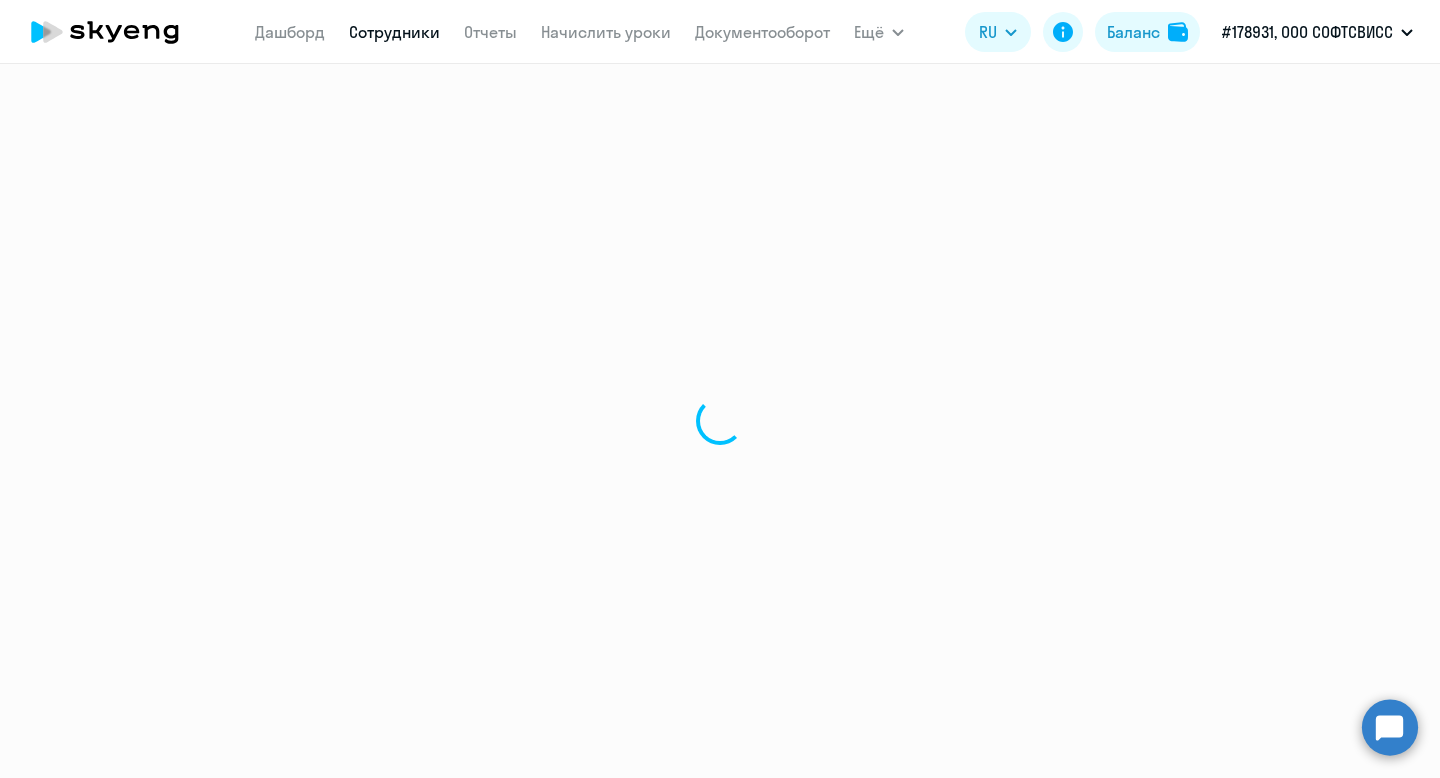 select on "english" 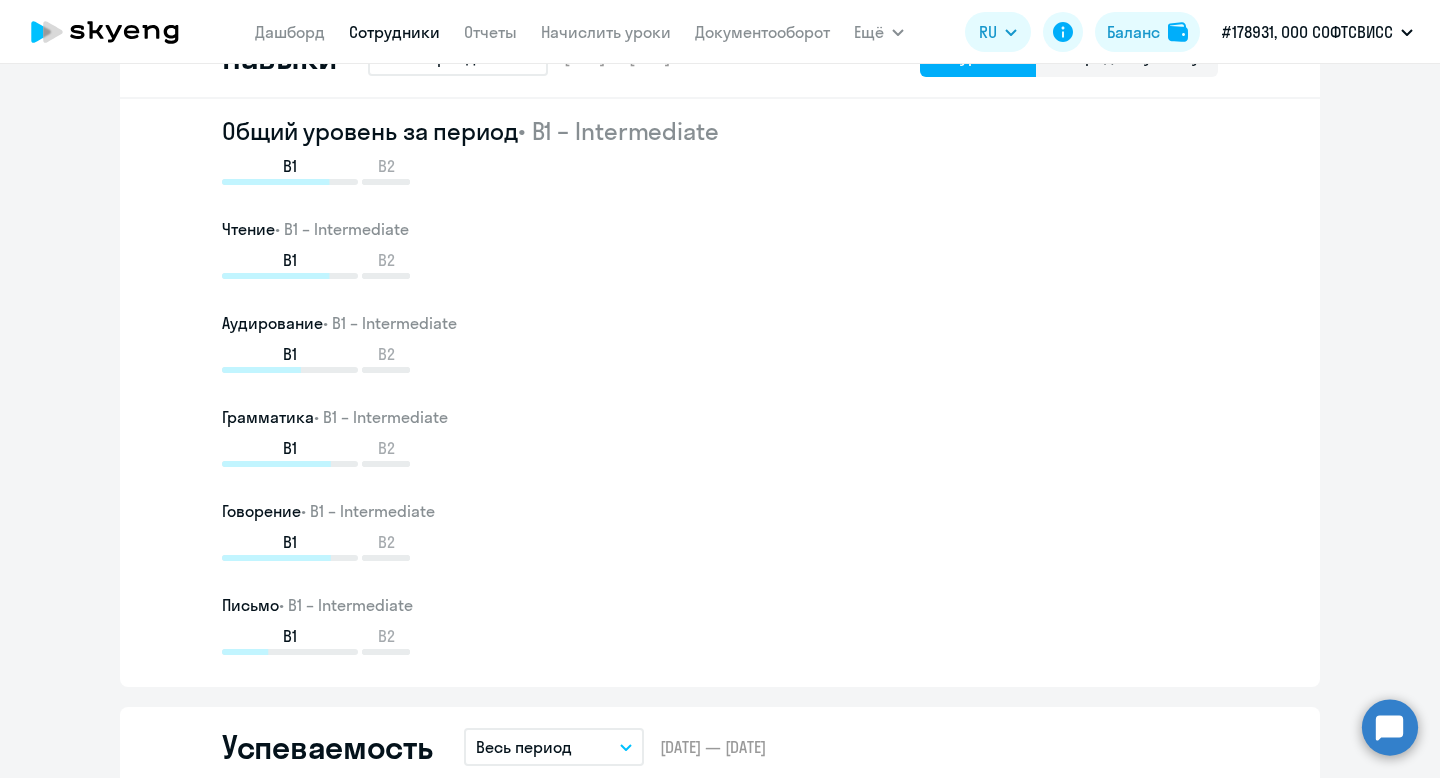 scroll, scrollTop: 908, scrollLeft: 0, axis: vertical 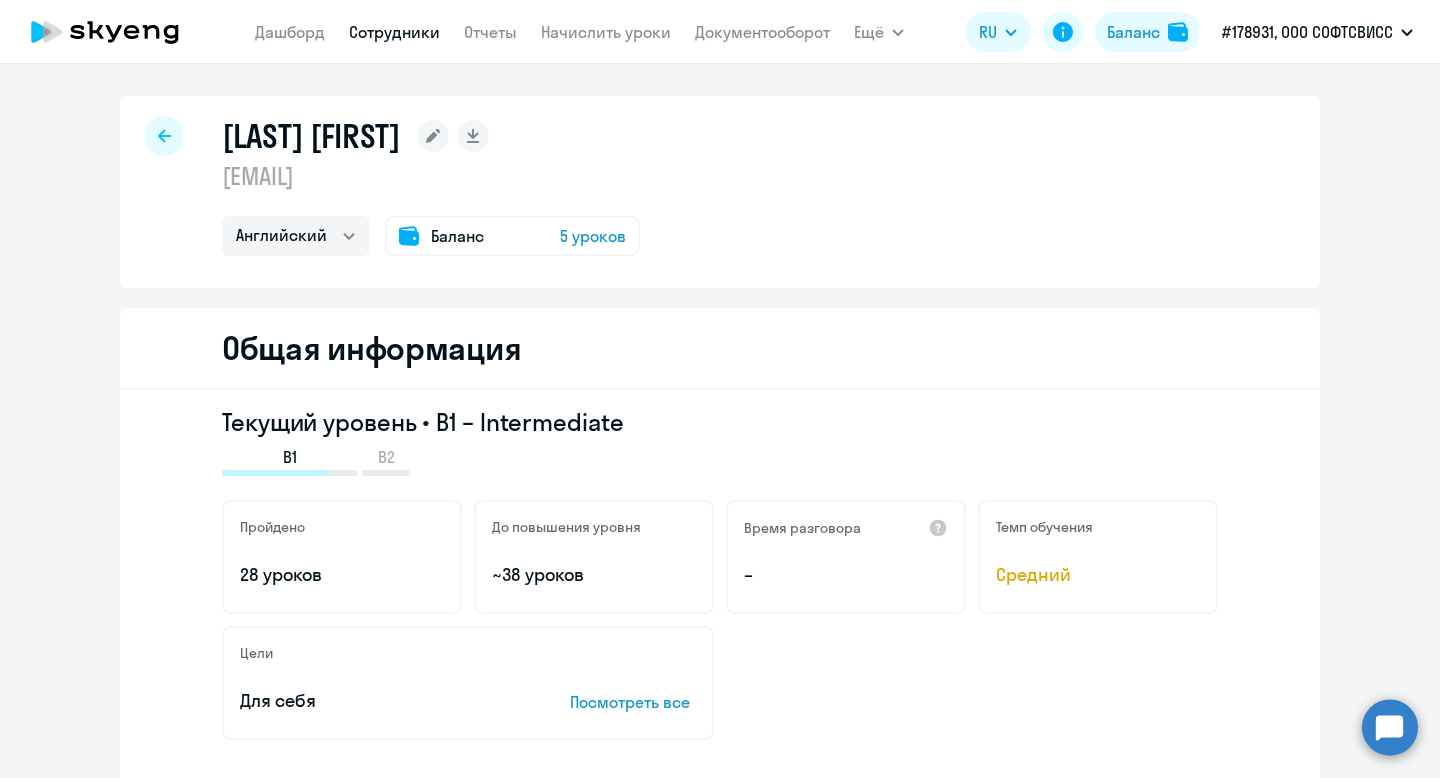 select on "30" 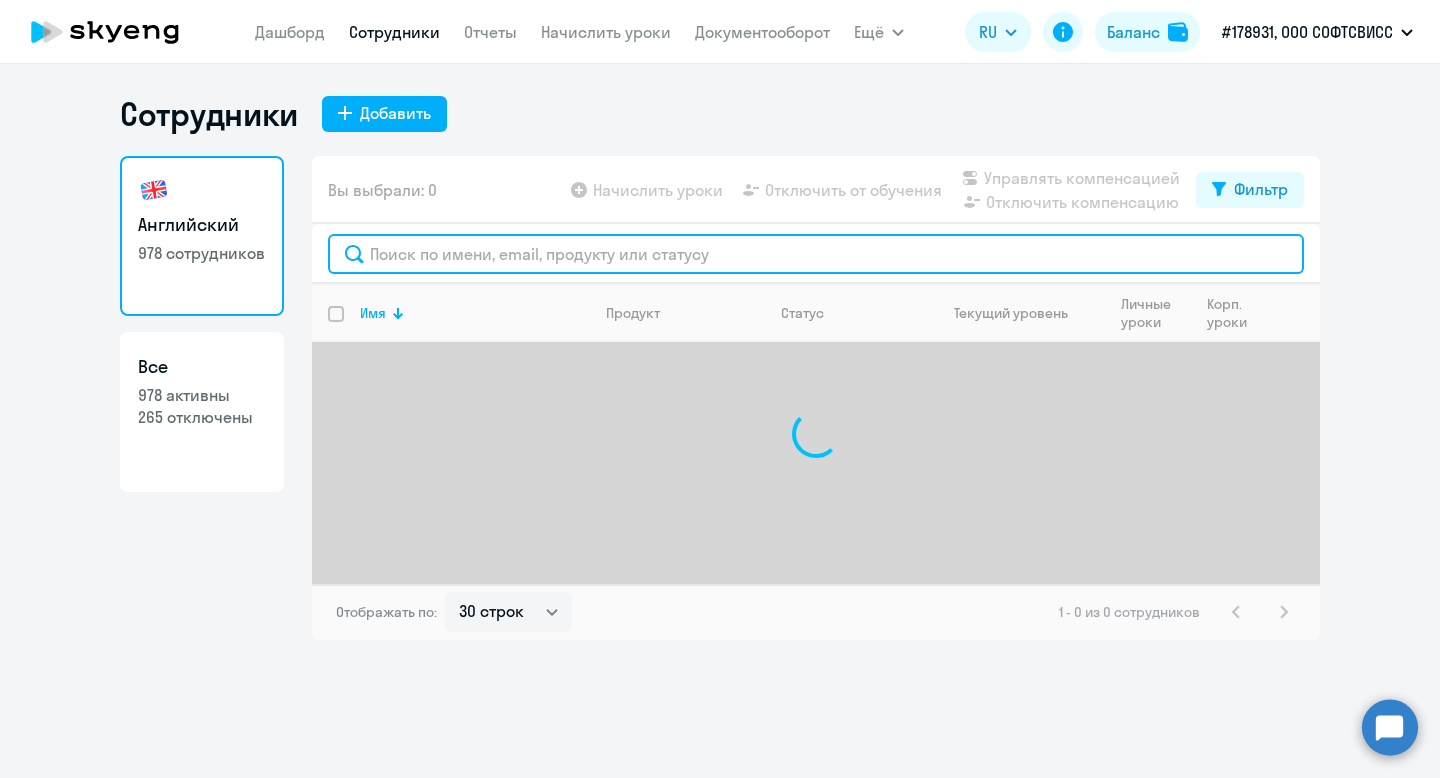 click 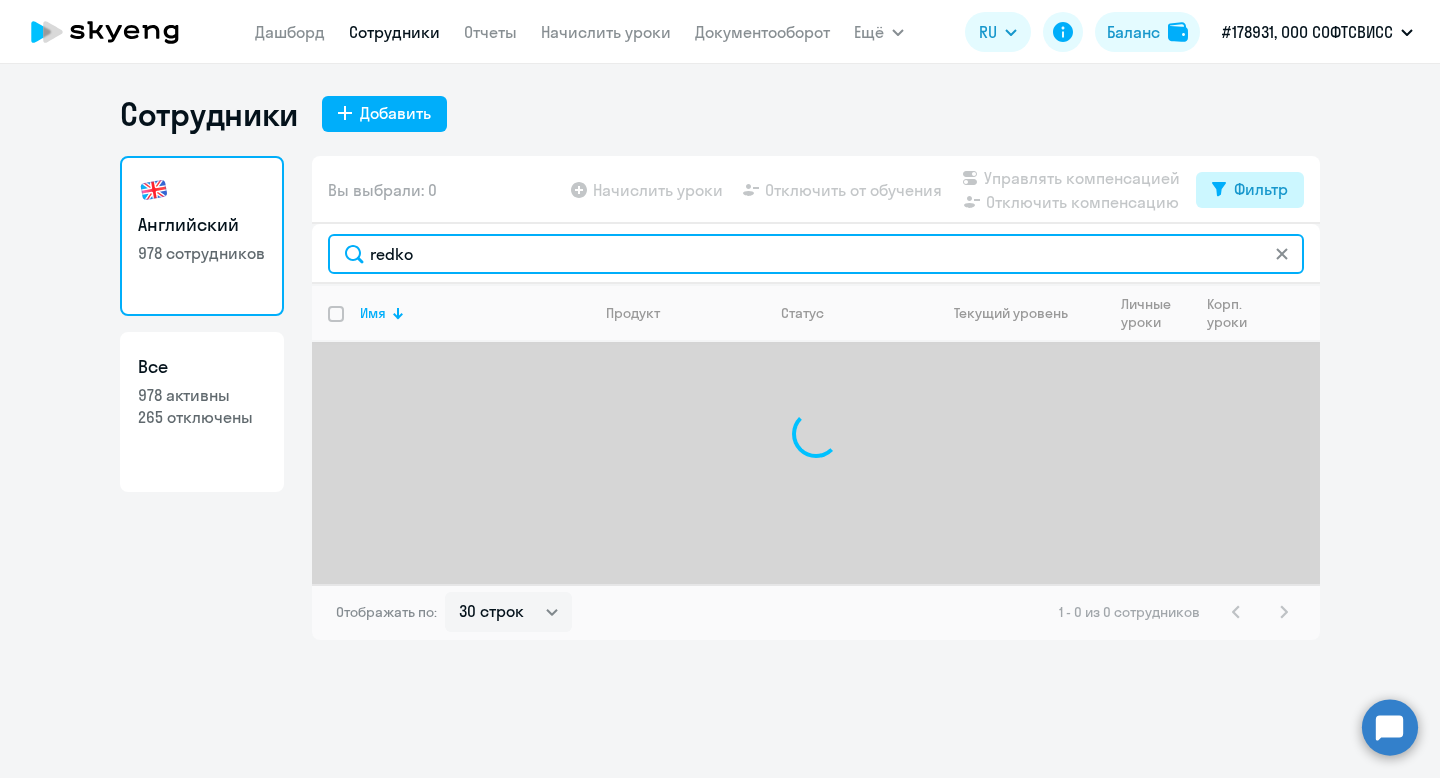 type on "redko" 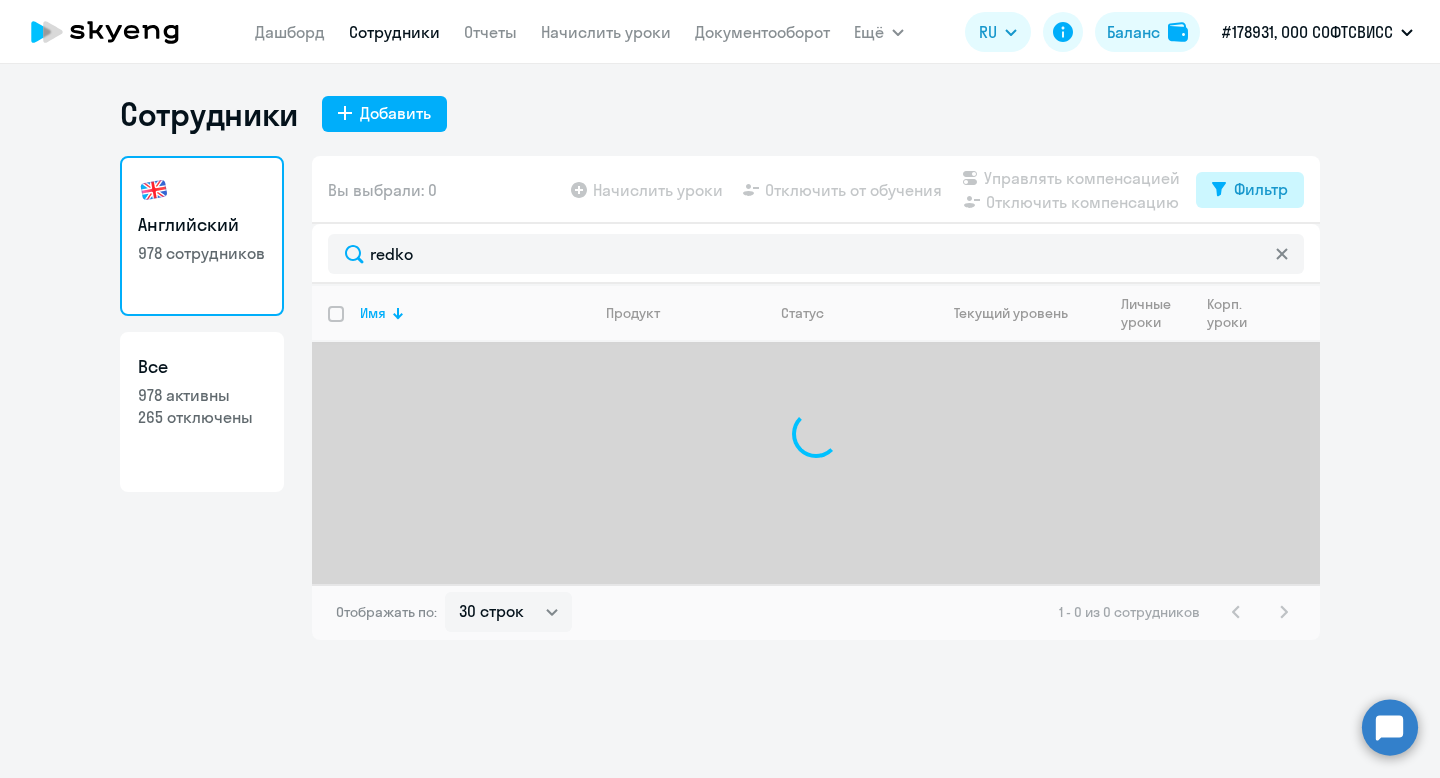 click on "Фильтр" 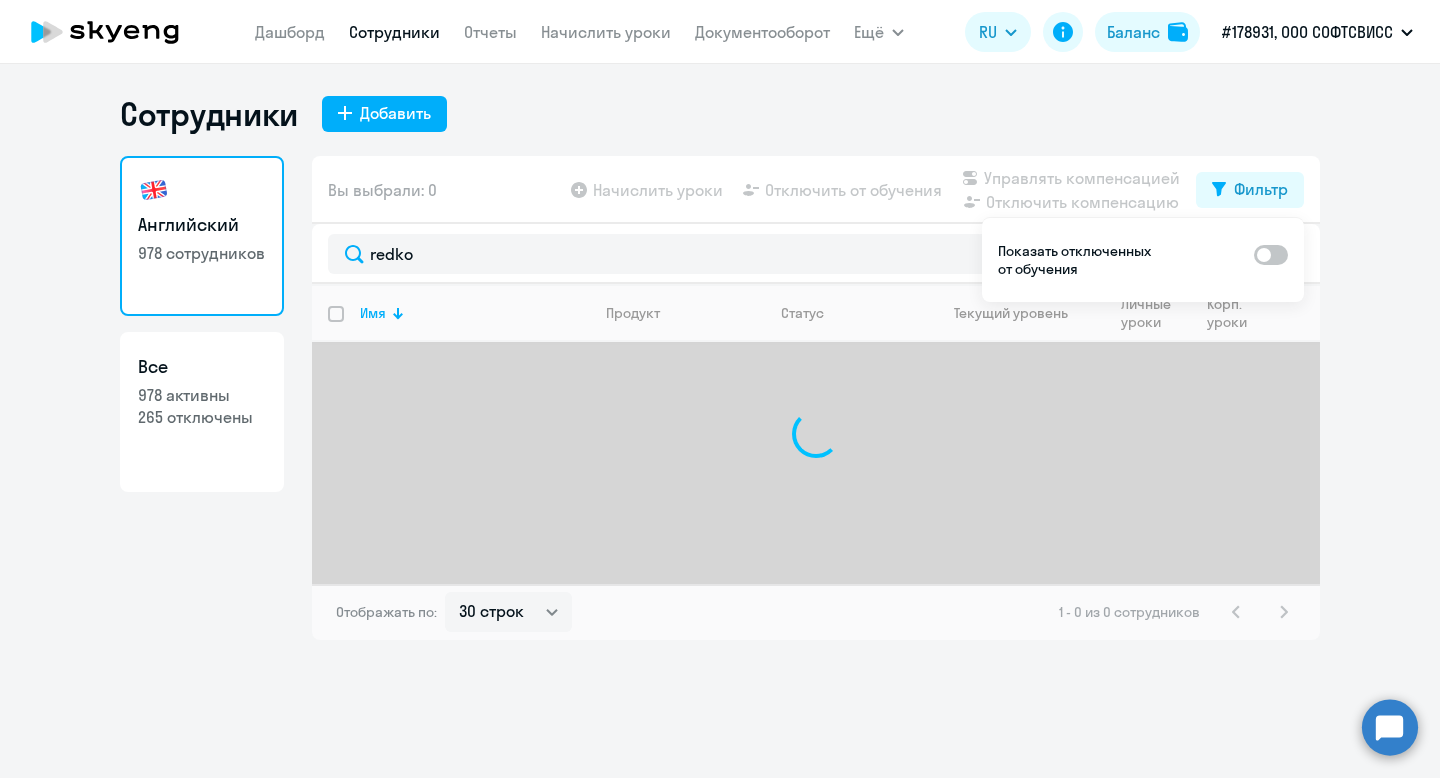 click at bounding box center (1271, 255) 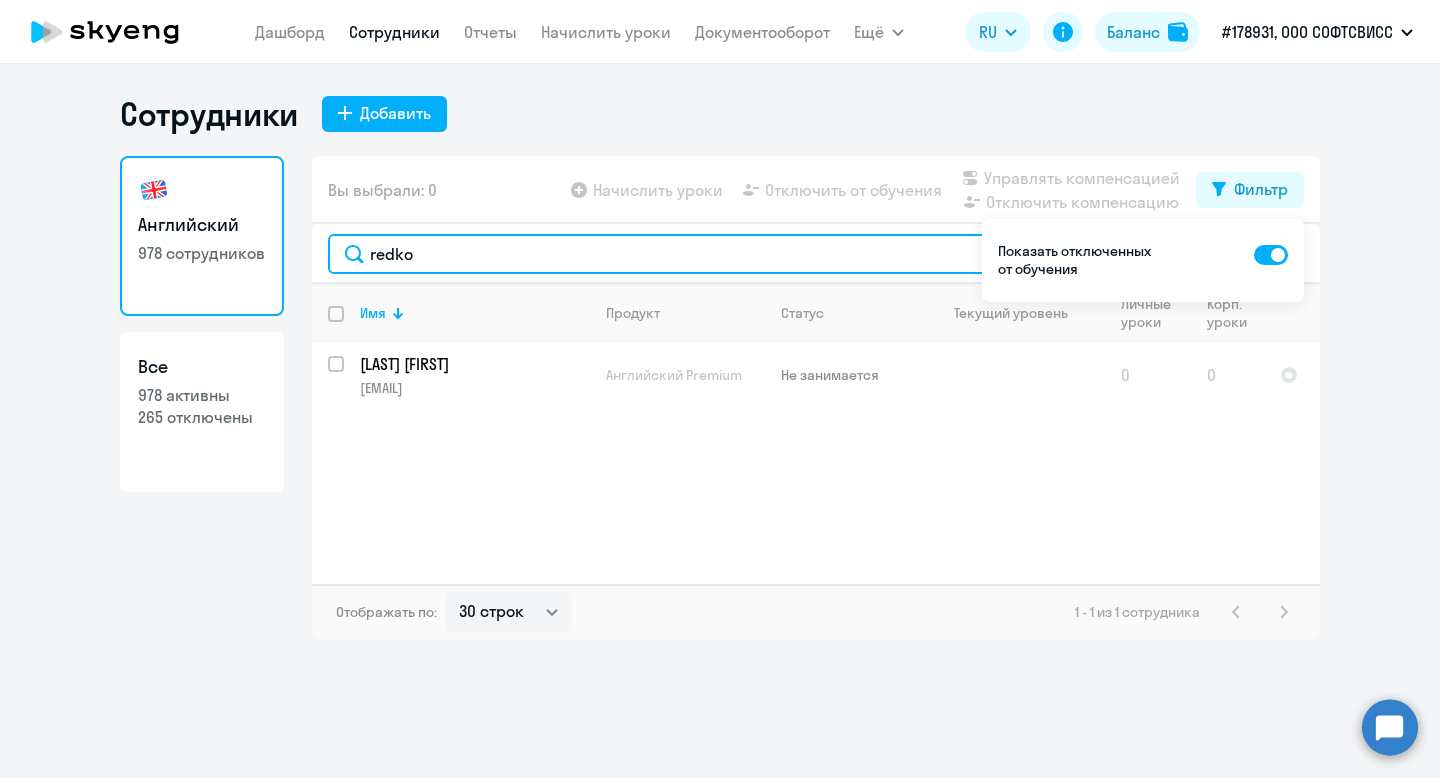 click on "redko" 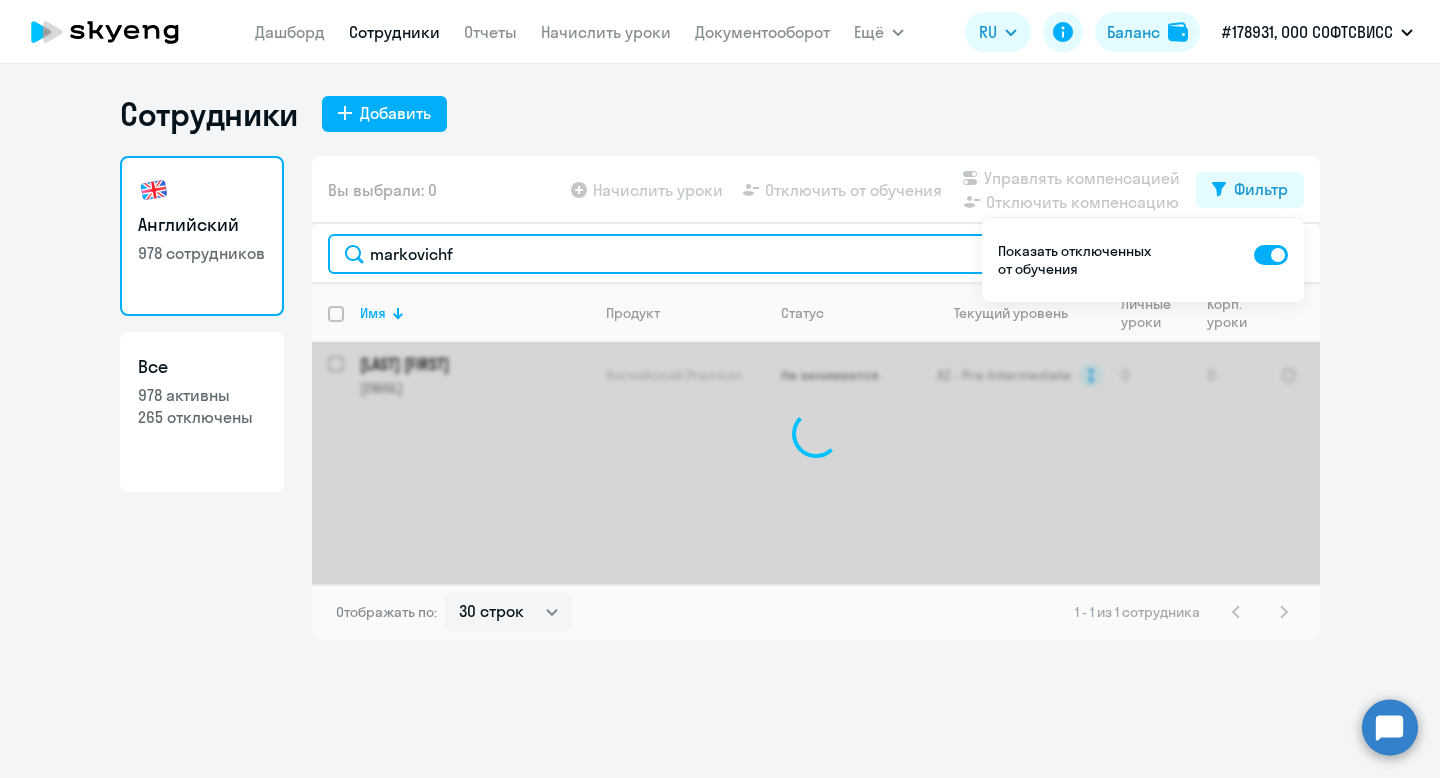 click on "markovichf" 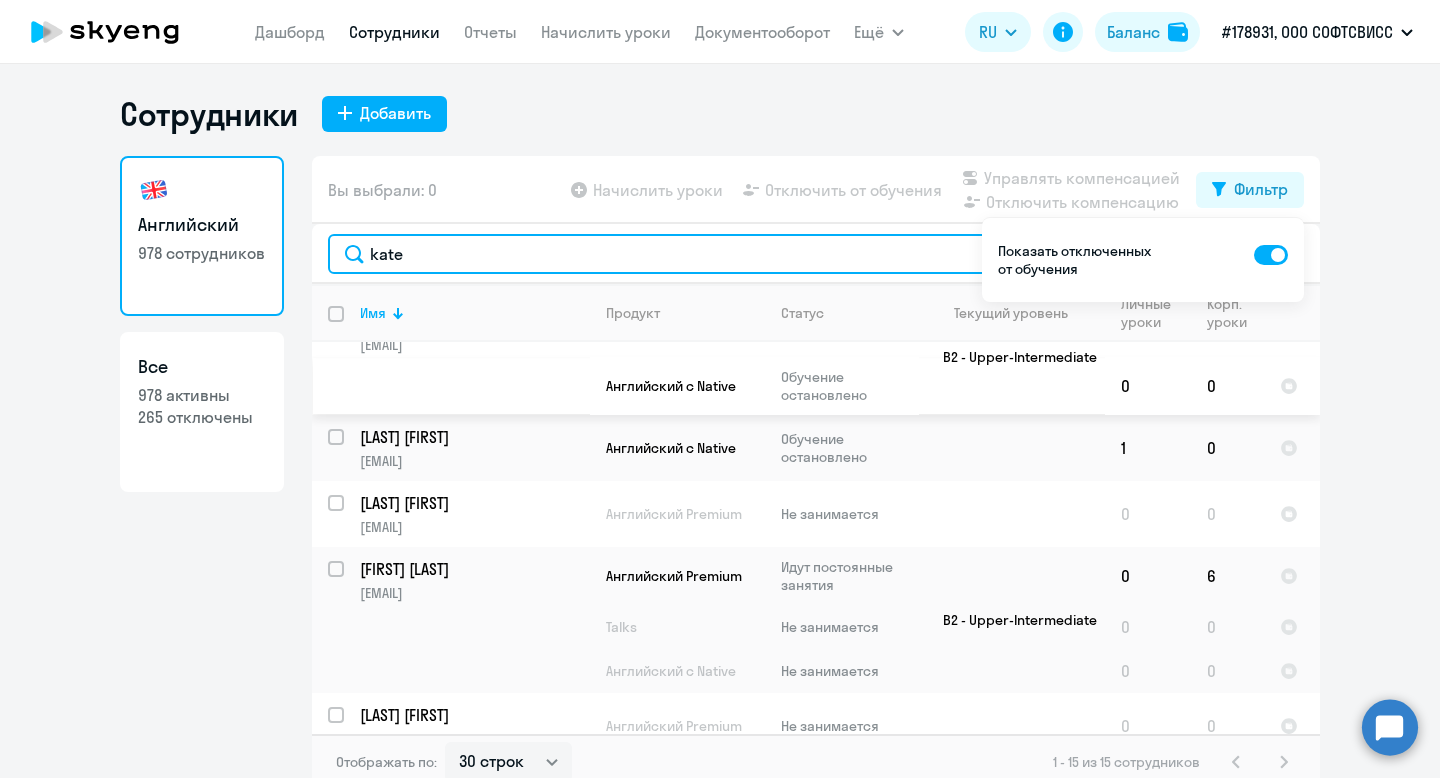 scroll, scrollTop: 376, scrollLeft: 0, axis: vertical 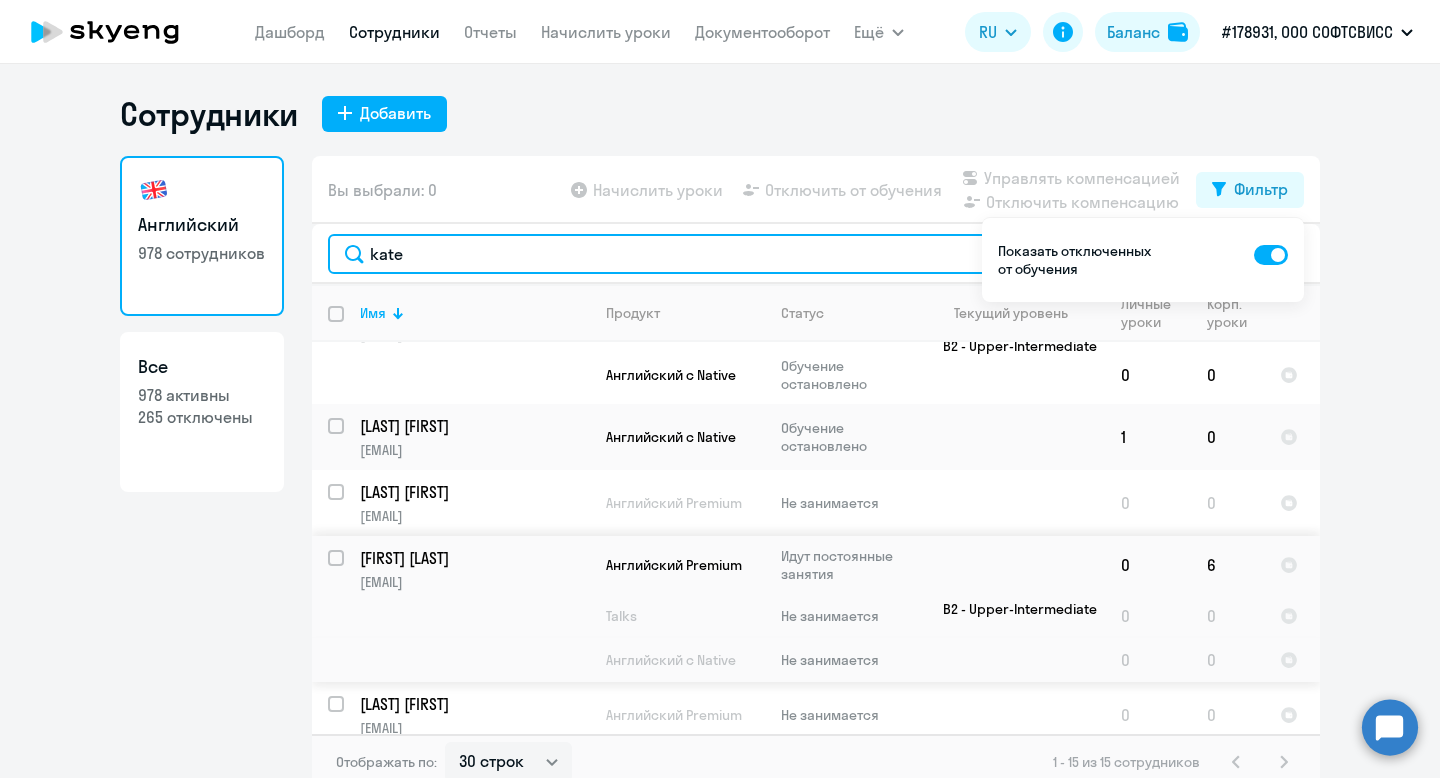 type on "kate" 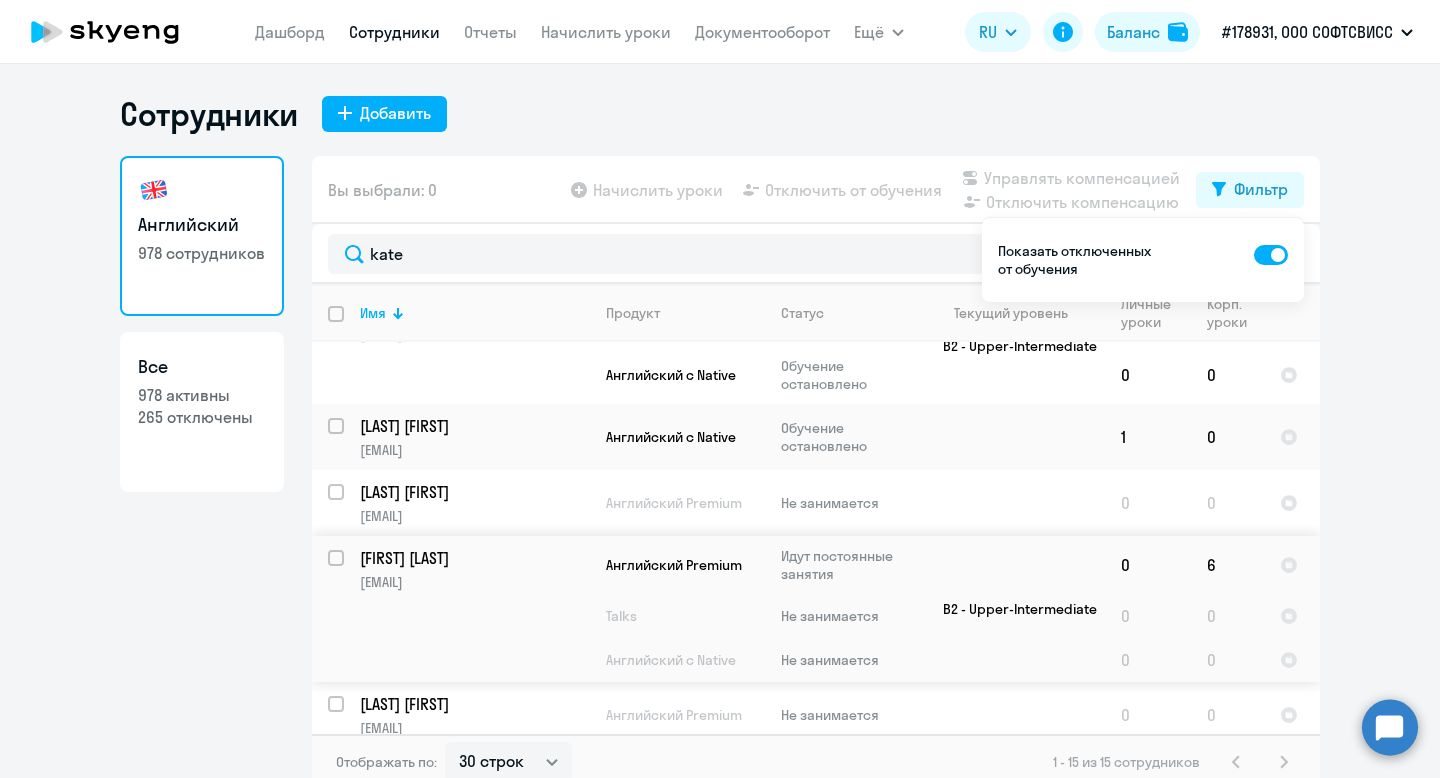 click on "[FIRST] [LAST]" 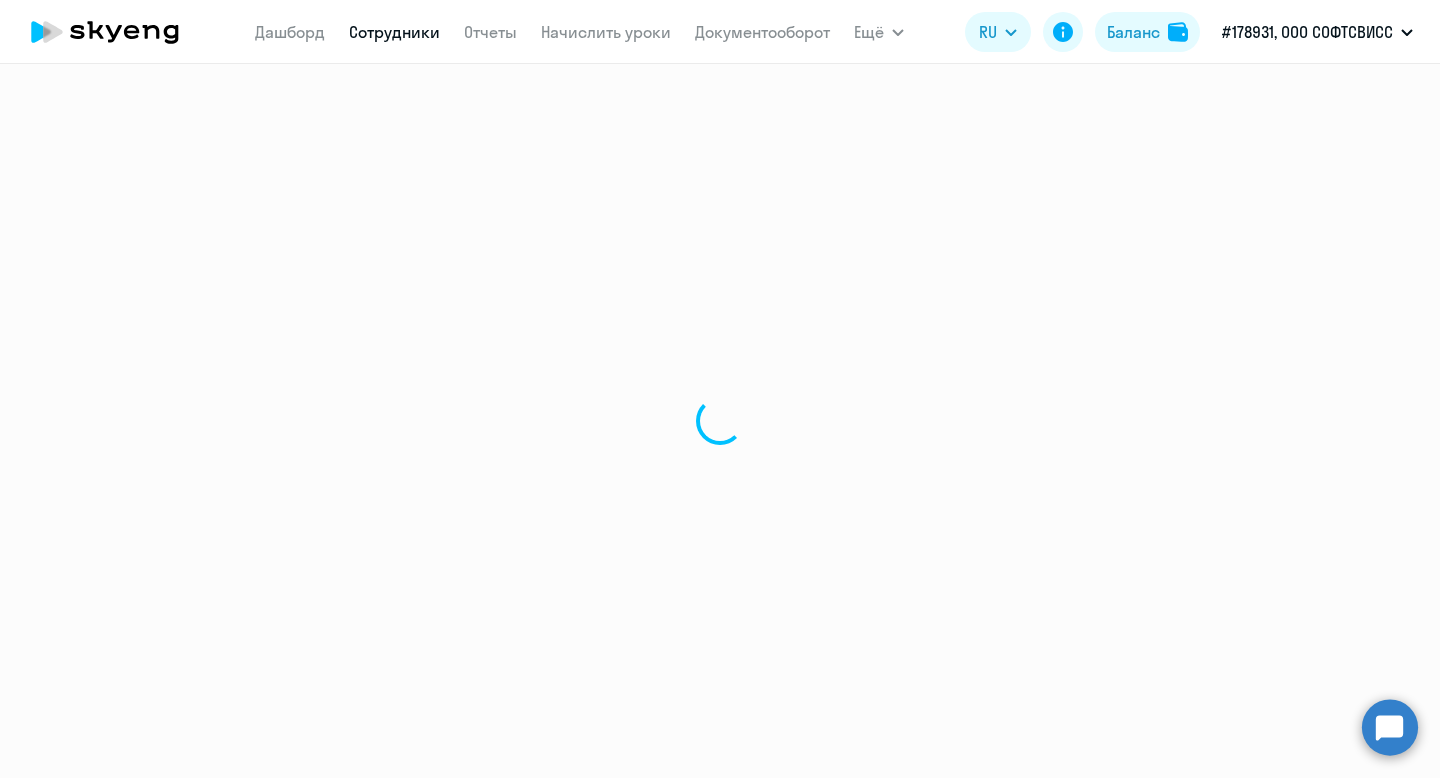 select on "english" 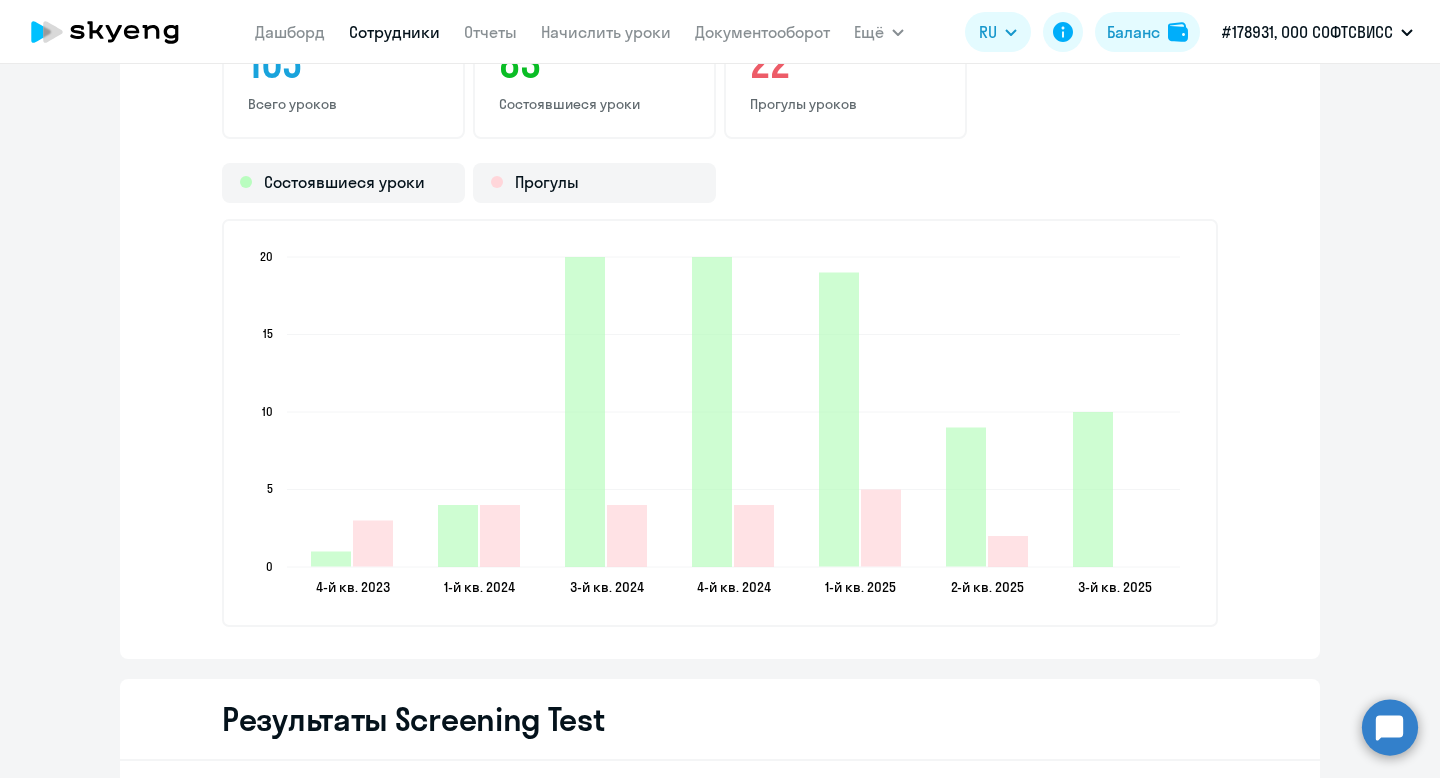scroll, scrollTop: 2633, scrollLeft: 0, axis: vertical 